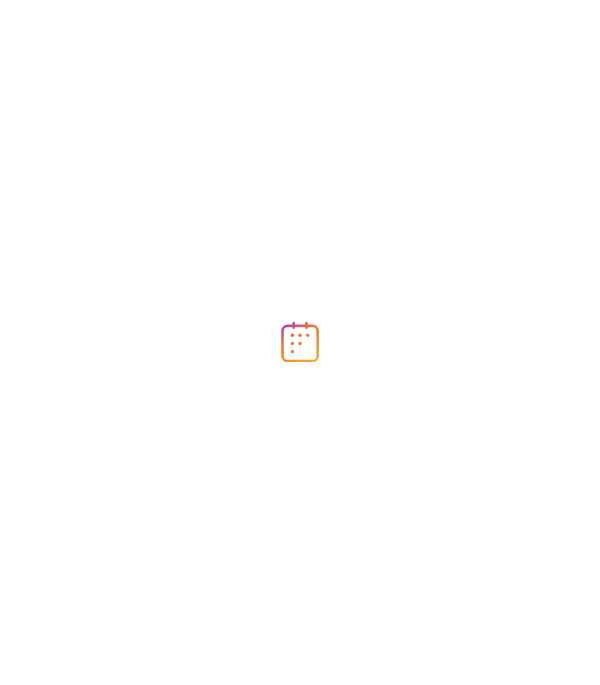 scroll, scrollTop: 0, scrollLeft: 0, axis: both 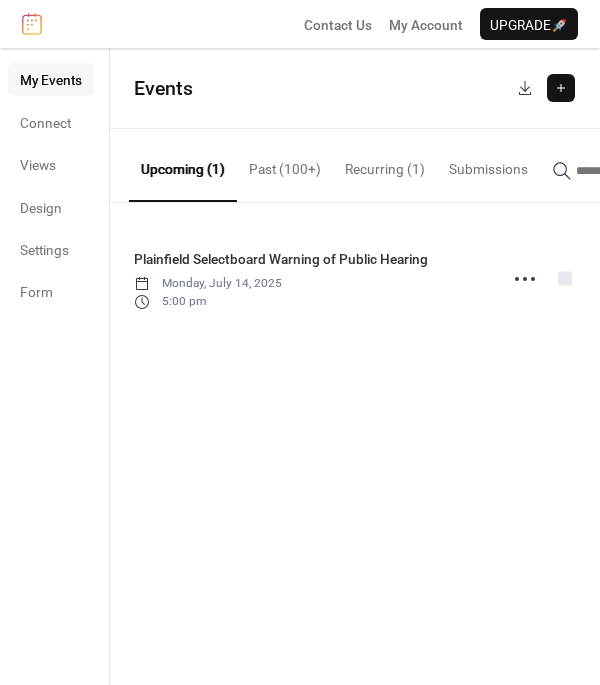 click at bounding box center [561, 88] 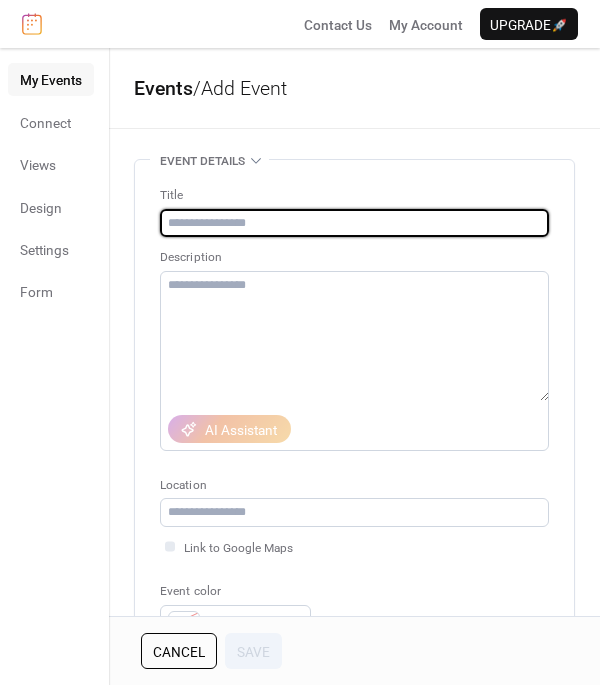 paste on "**********" 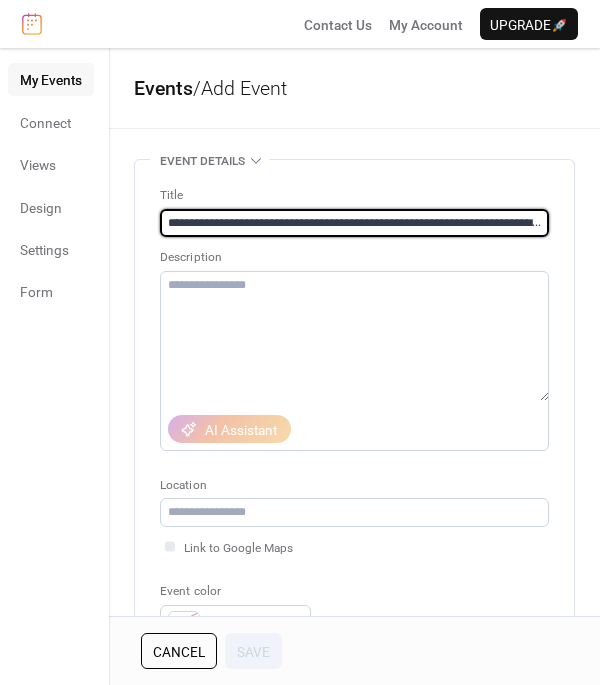 scroll, scrollTop: 0, scrollLeft: 261, axis: horizontal 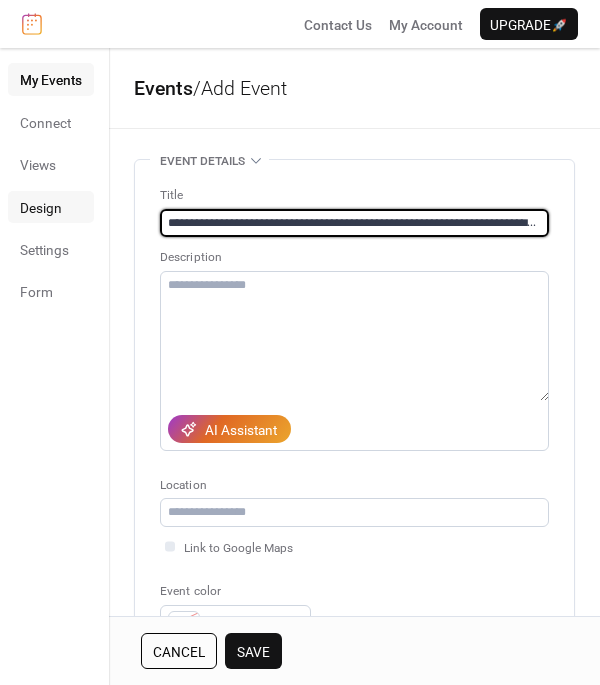 drag, startPoint x: 537, startPoint y: 220, endPoint x: 64, endPoint y: 208, distance: 473.1522 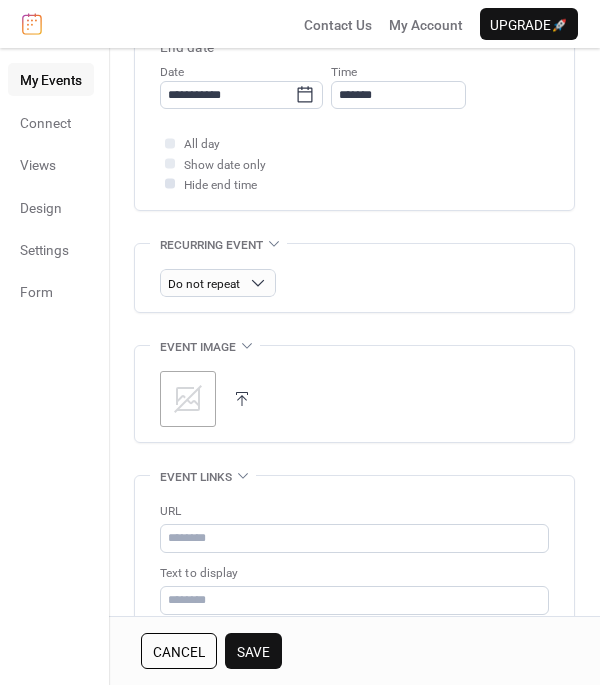 scroll, scrollTop: 1000, scrollLeft: 0, axis: vertical 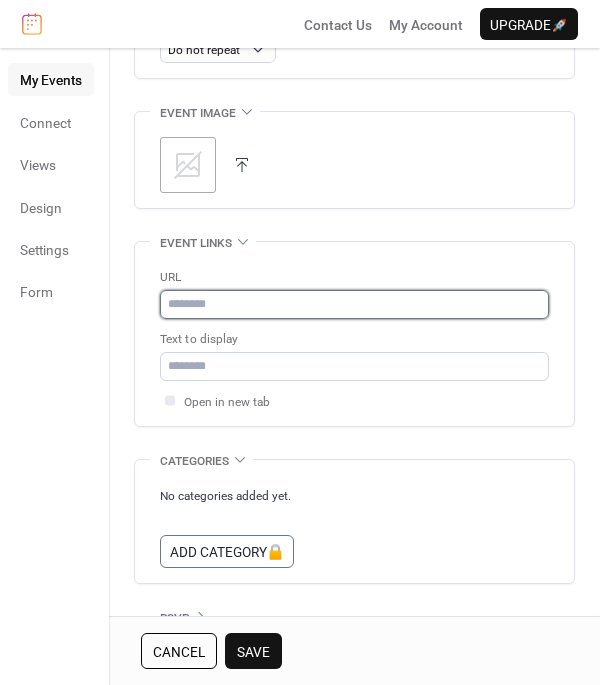 click at bounding box center (354, 304) 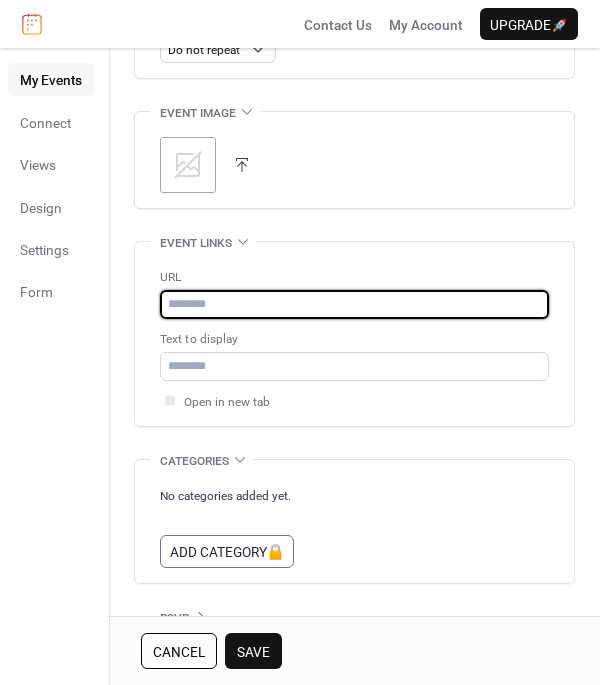 paste on "**********" 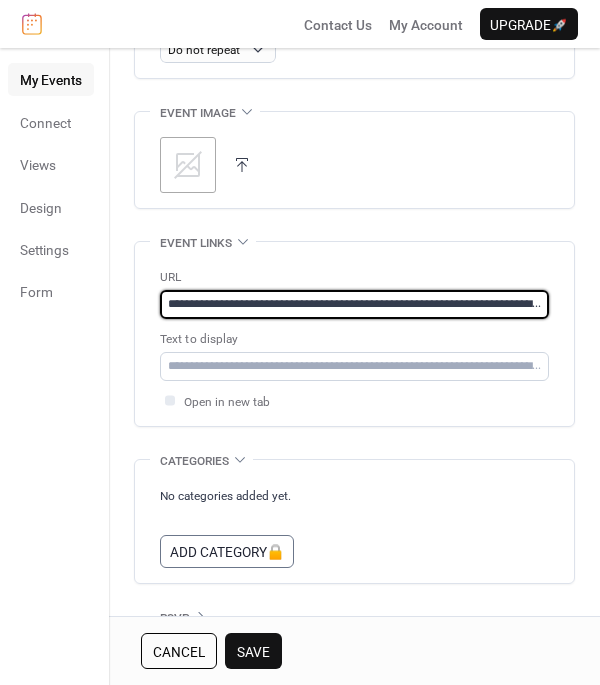 scroll, scrollTop: 0, scrollLeft: 261, axis: horizontal 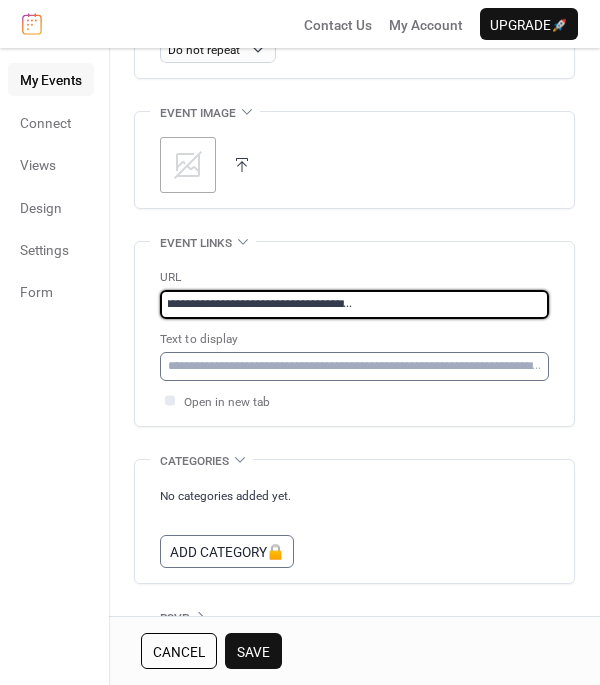 type on "**********" 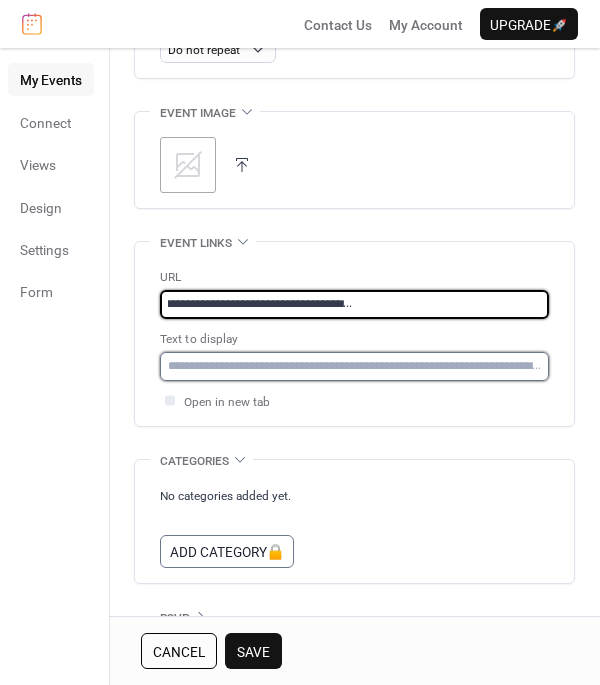 scroll, scrollTop: 0, scrollLeft: 0, axis: both 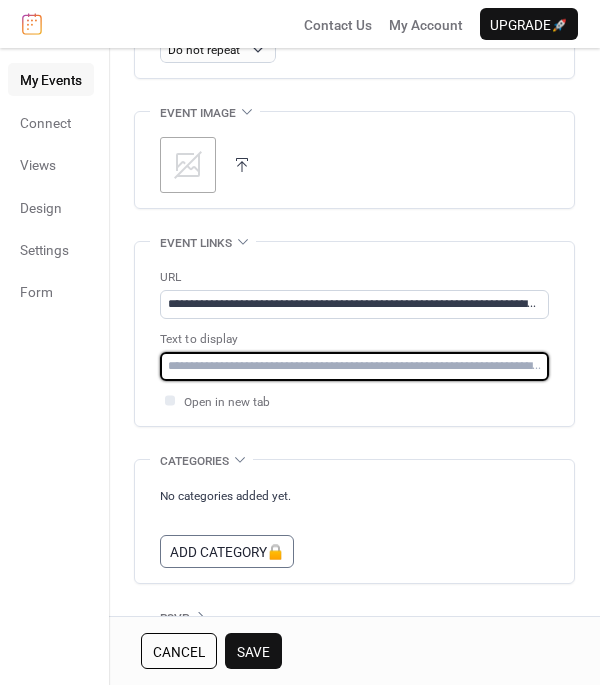 click at bounding box center [354, 366] 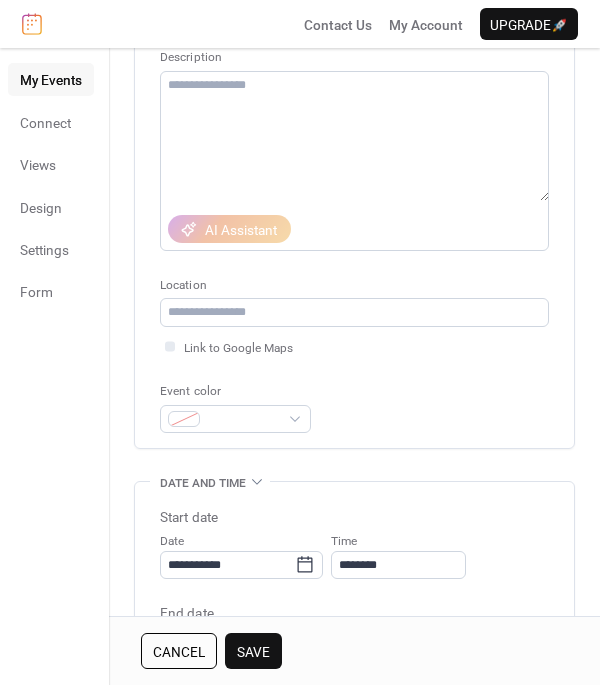 scroll, scrollTop: 199, scrollLeft: 0, axis: vertical 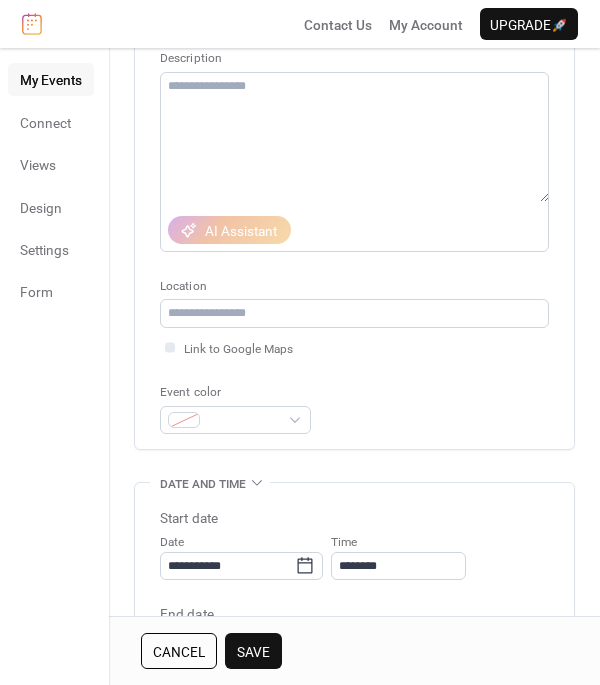 type on "**********" 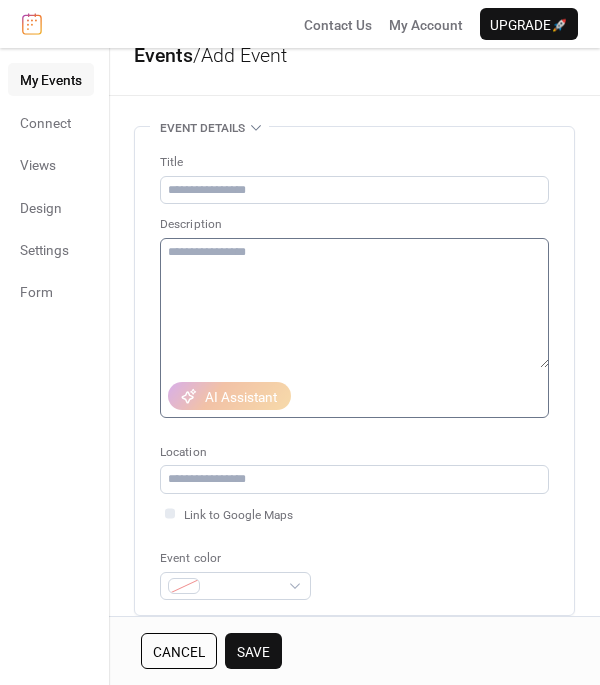 scroll, scrollTop: 0, scrollLeft: 0, axis: both 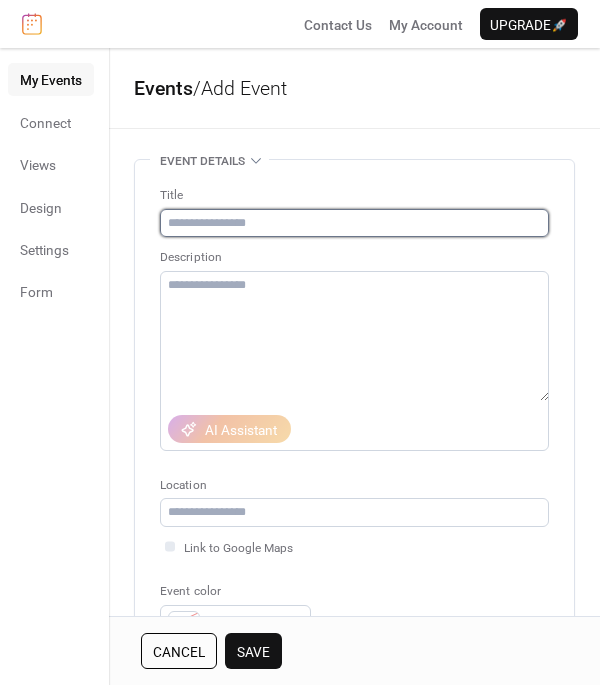 click at bounding box center [352, 223] 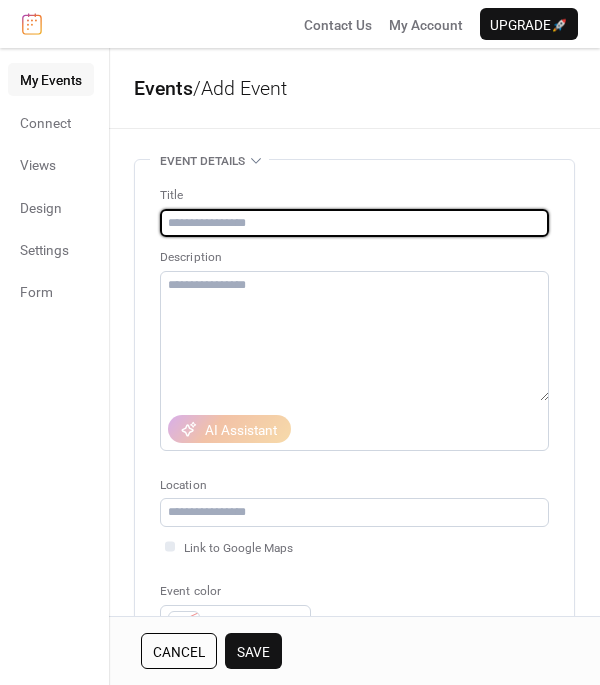 paste on "**********" 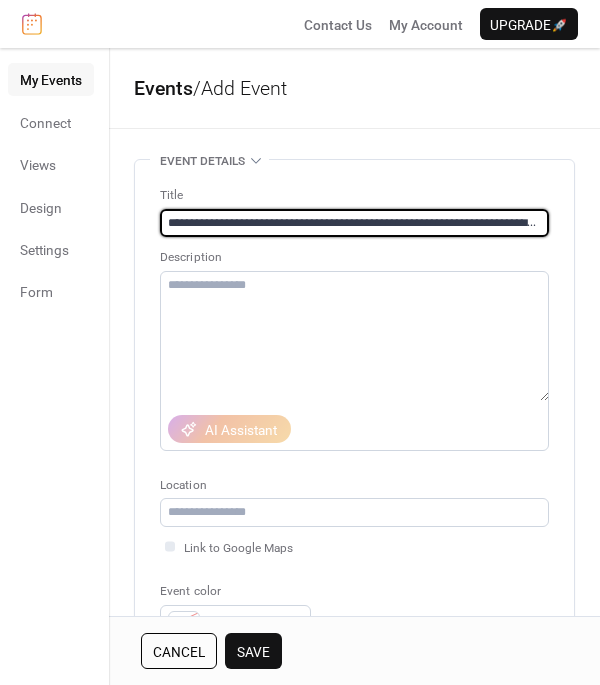 scroll, scrollTop: 0, scrollLeft: 261, axis: horizontal 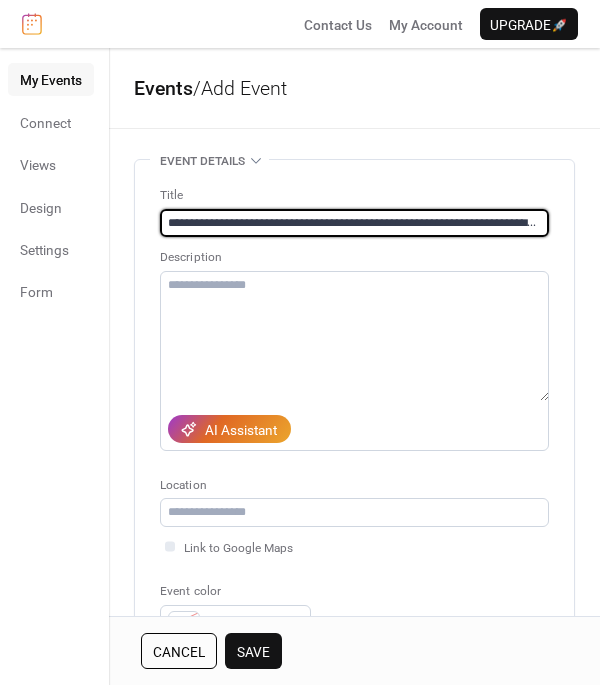 drag, startPoint x: 535, startPoint y: 222, endPoint x: 11, endPoint y: 187, distance: 525.1676 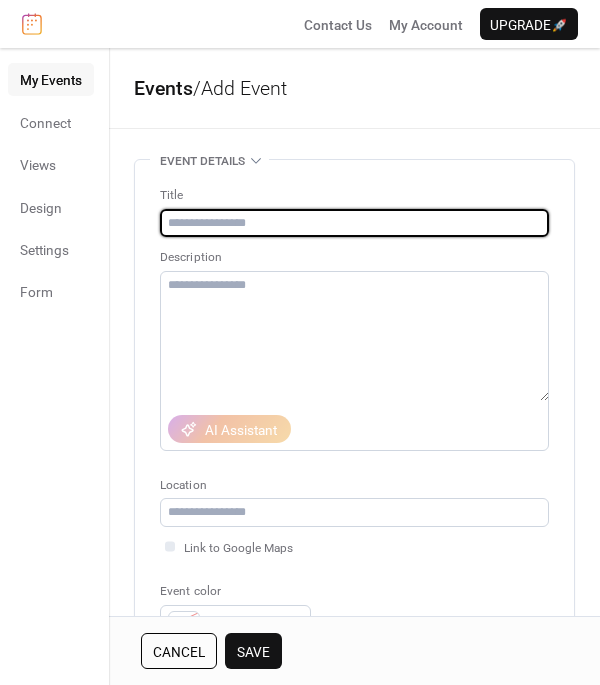 click at bounding box center (352, 223) 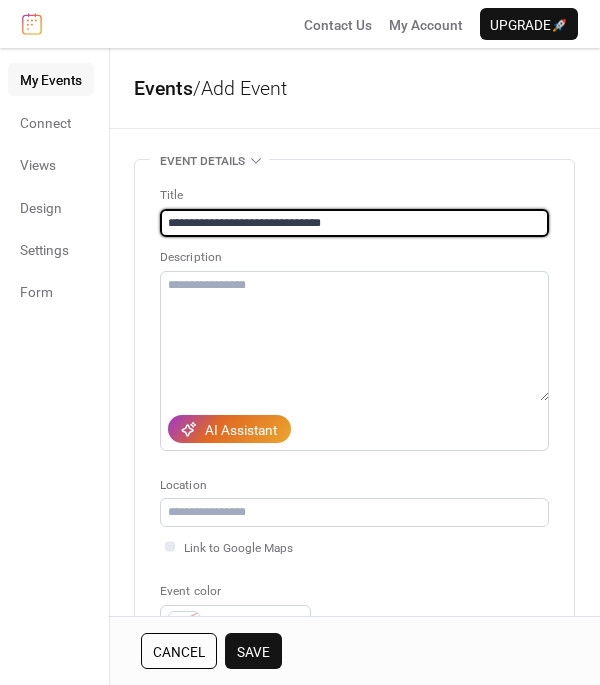 click on "**********" at bounding box center (352, 223) 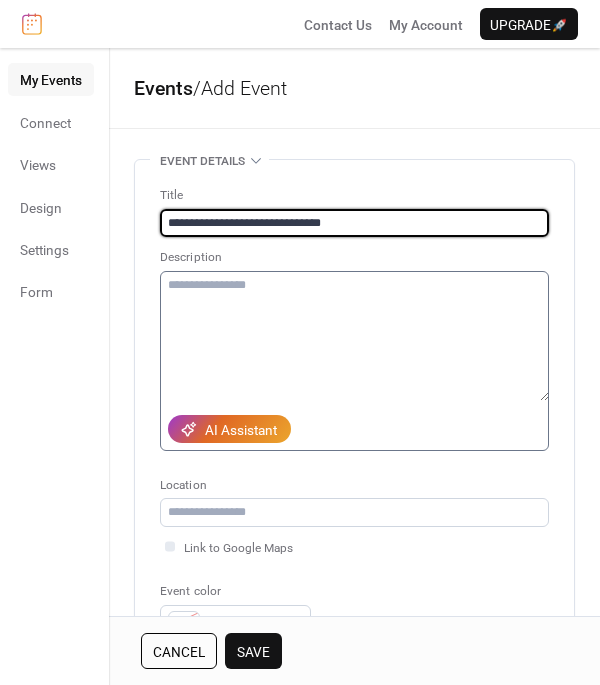 type on "**********" 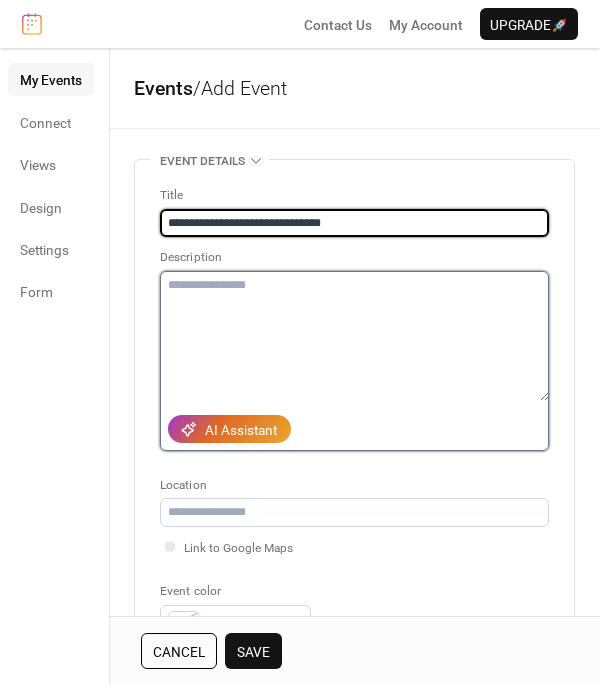 click at bounding box center (354, 336) 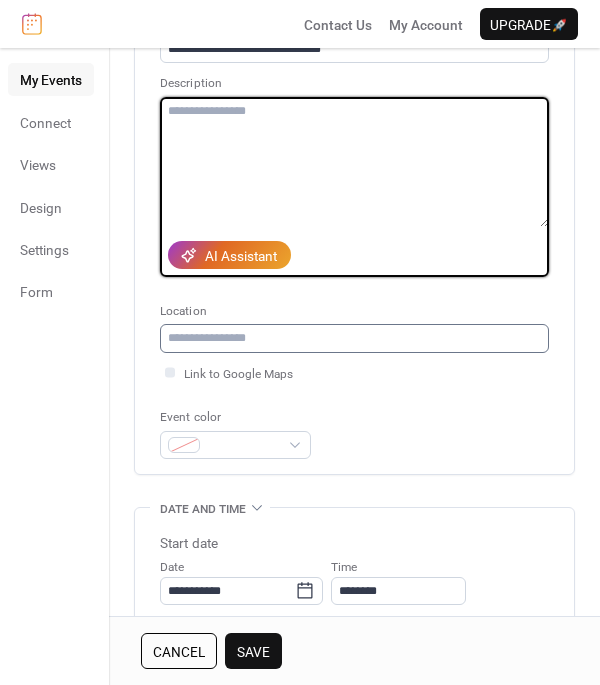 scroll, scrollTop: 199, scrollLeft: 0, axis: vertical 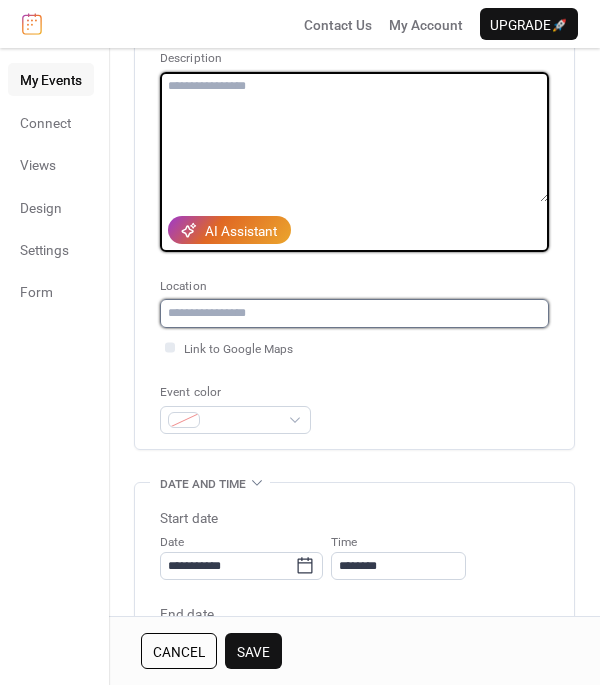 click at bounding box center (354, 313) 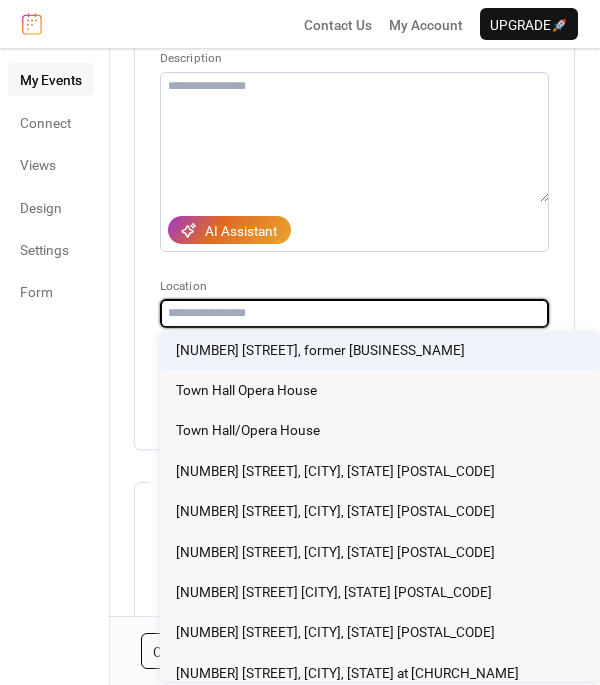 type on "*" 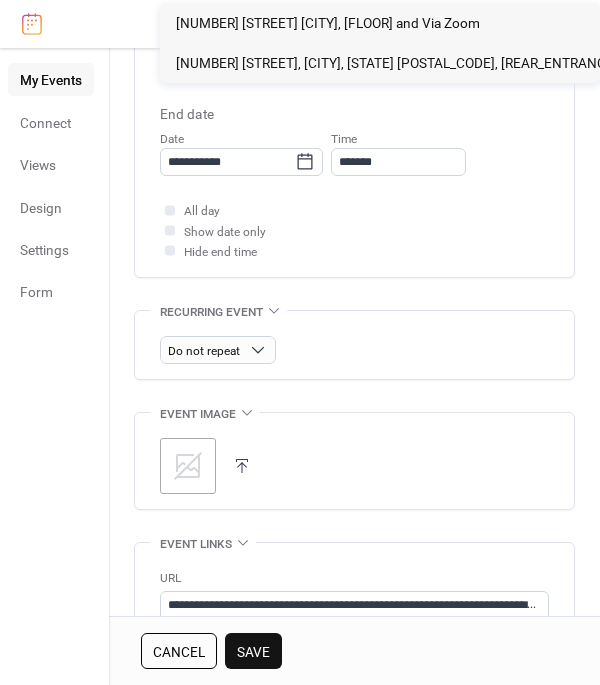 scroll, scrollTop: 699, scrollLeft: 0, axis: vertical 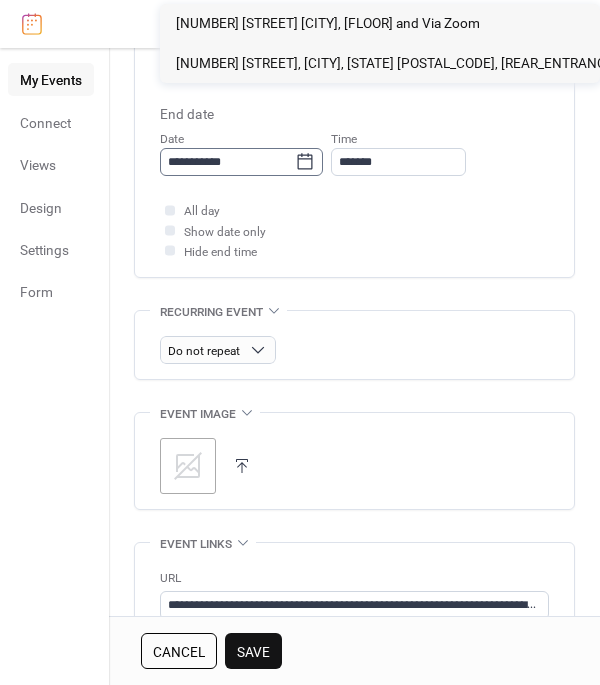 type on "****" 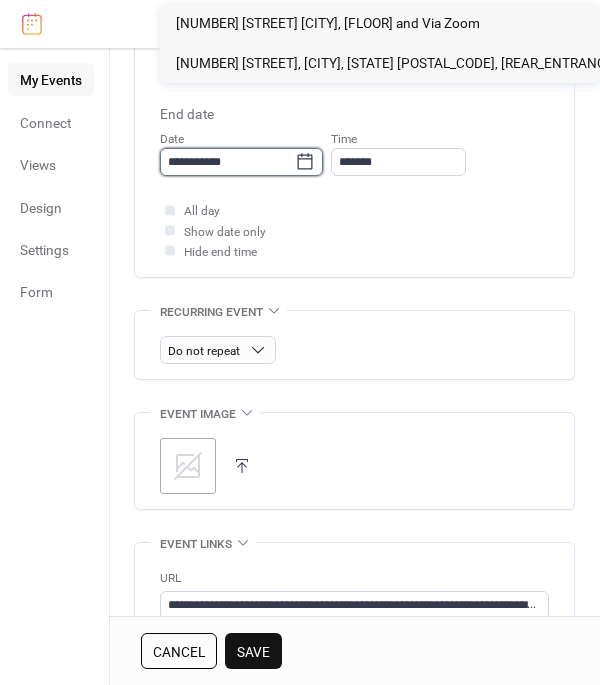 click on "**********" at bounding box center (227, 162) 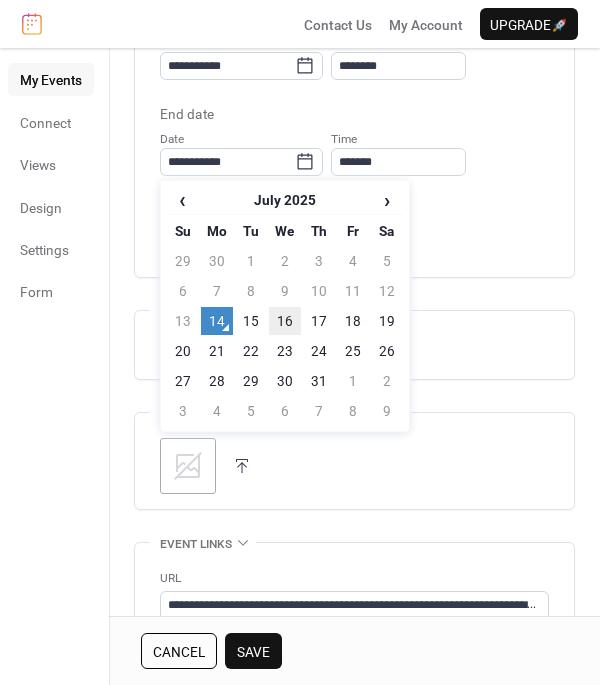 click on "16" at bounding box center [285, 321] 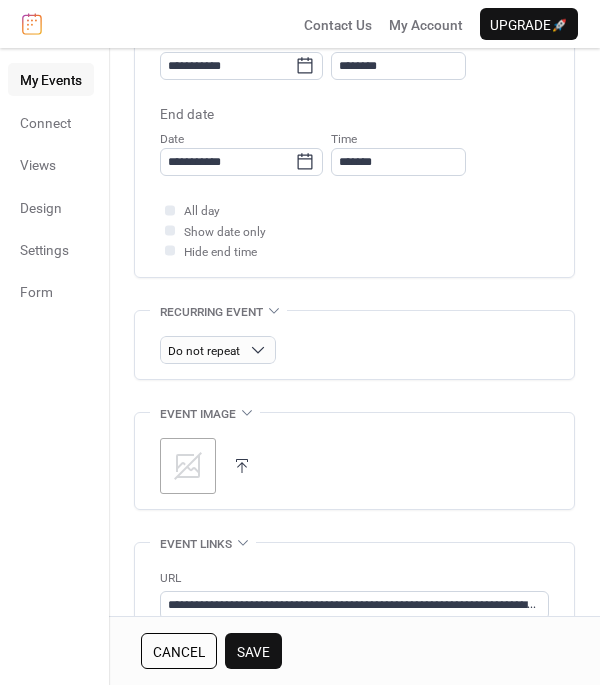 scroll, scrollTop: 600, scrollLeft: 0, axis: vertical 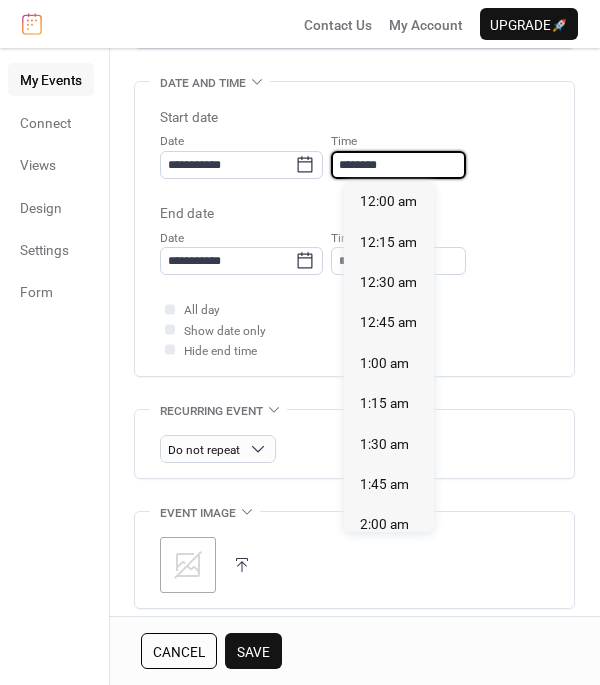 click on "********" at bounding box center [398, 165] 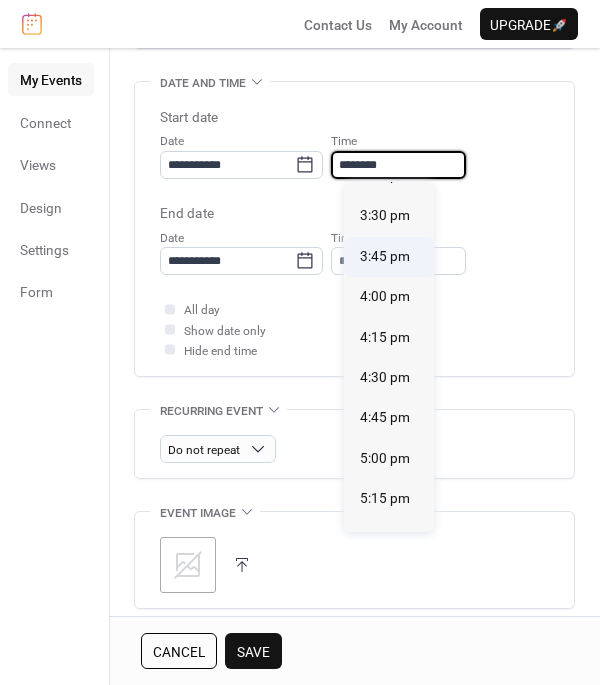 scroll, scrollTop: 2513, scrollLeft: 0, axis: vertical 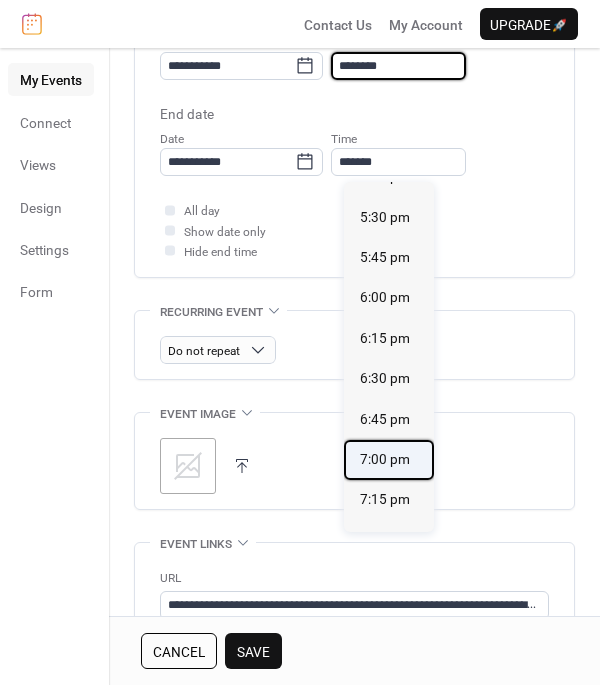 click on "7:00 pm" at bounding box center (389, 460) 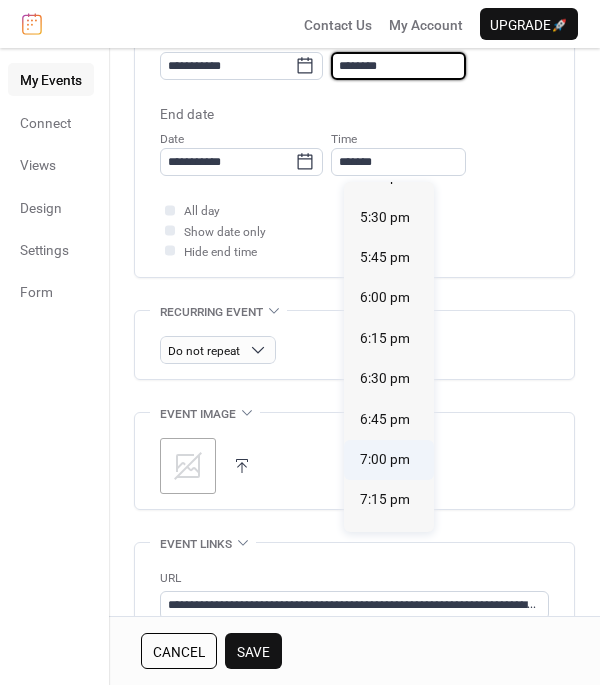type on "*******" 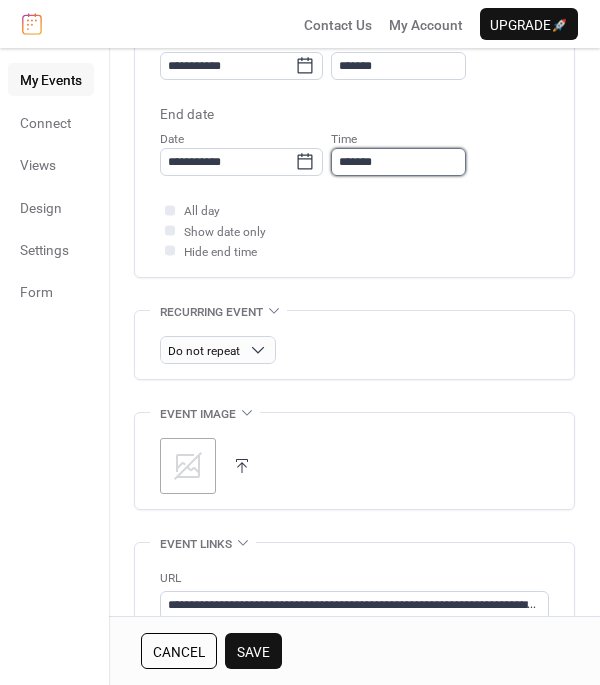 click on "*******" at bounding box center (398, 162) 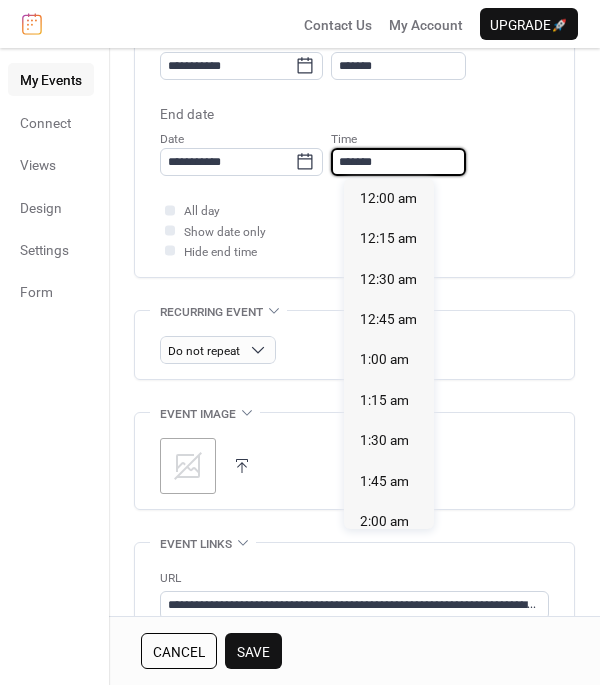 scroll, scrollTop: 3189, scrollLeft: 0, axis: vertical 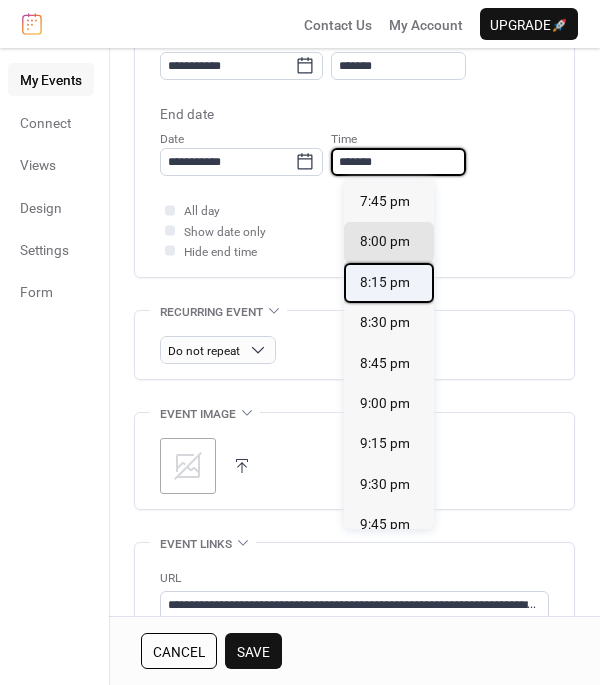 click on "8:15 pm" at bounding box center [385, 282] 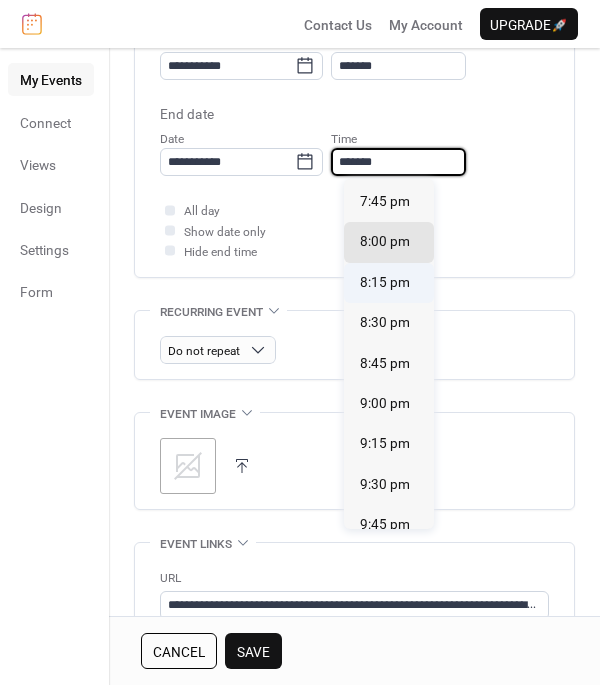 type on "*******" 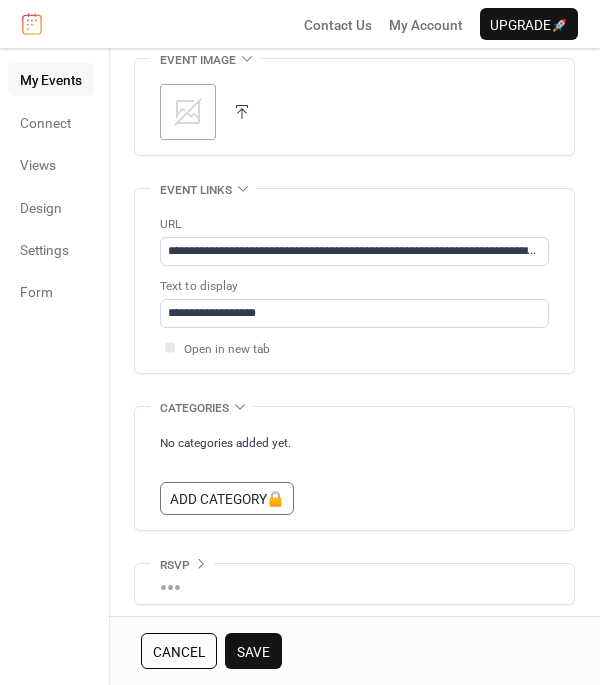 scroll, scrollTop: 1058, scrollLeft: 0, axis: vertical 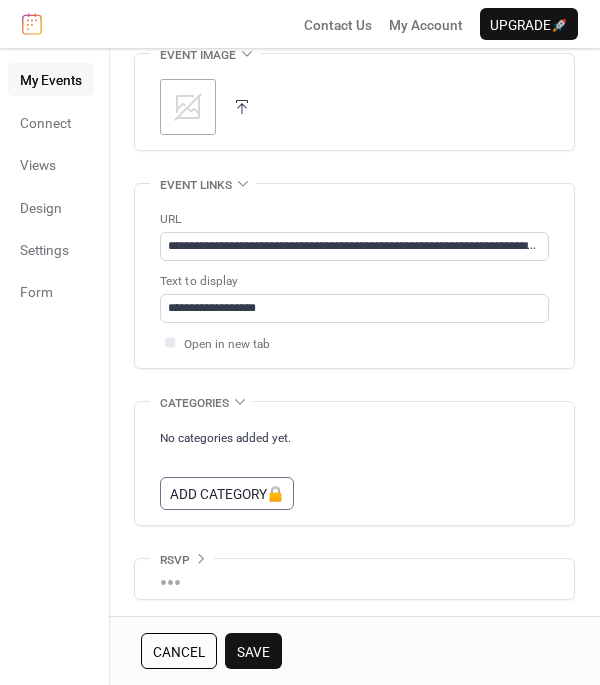 click on "Save" at bounding box center [253, 651] 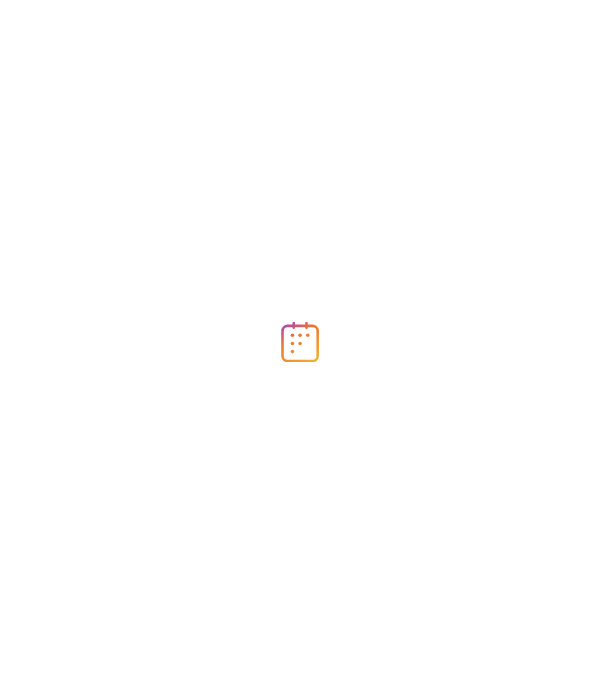 scroll, scrollTop: 0, scrollLeft: 0, axis: both 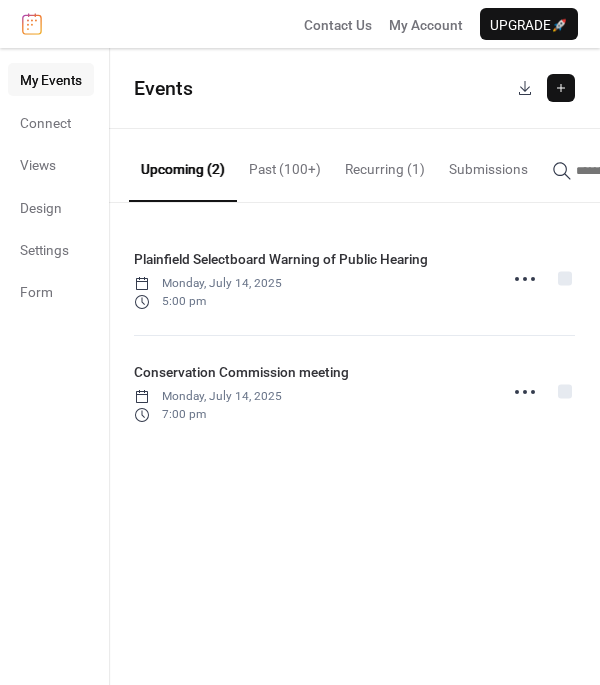 click at bounding box center [561, 88] 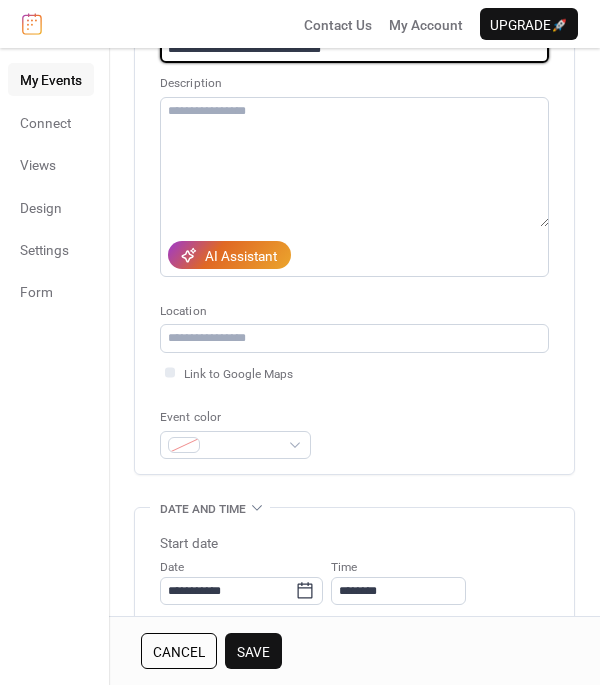 scroll, scrollTop: 199, scrollLeft: 0, axis: vertical 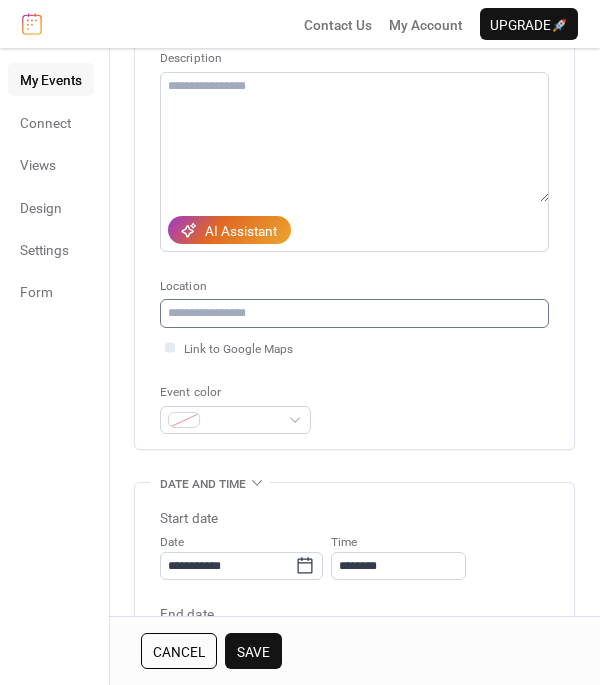 type on "**********" 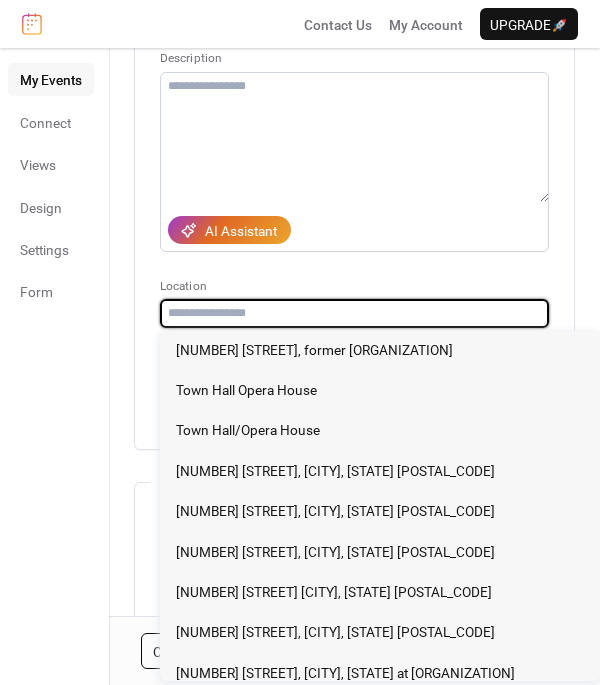 click at bounding box center (354, 313) 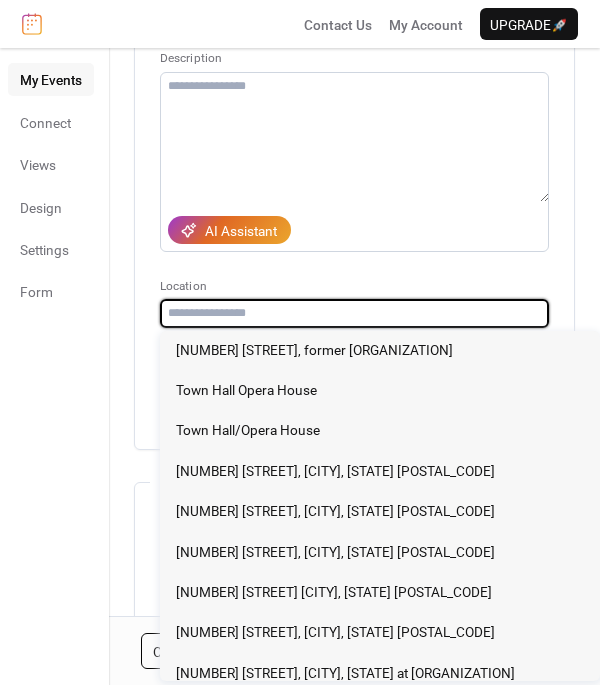 paste on "**********" 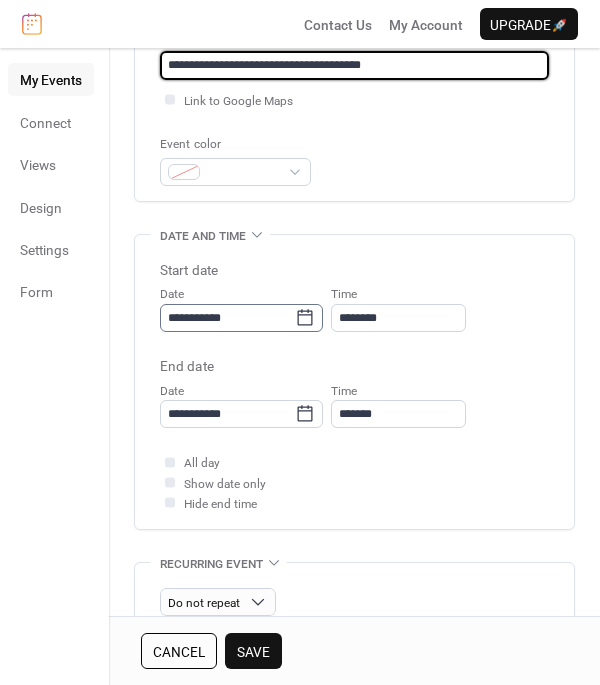 scroll, scrollTop: 500, scrollLeft: 0, axis: vertical 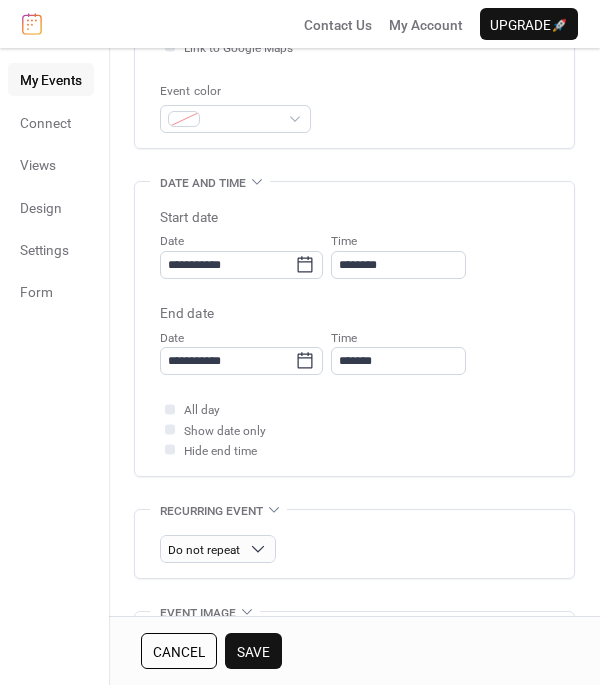 type on "**********" 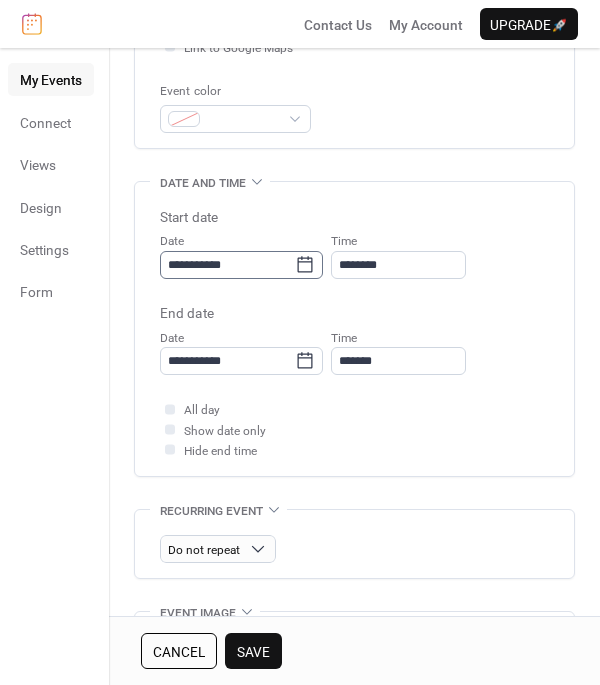 type 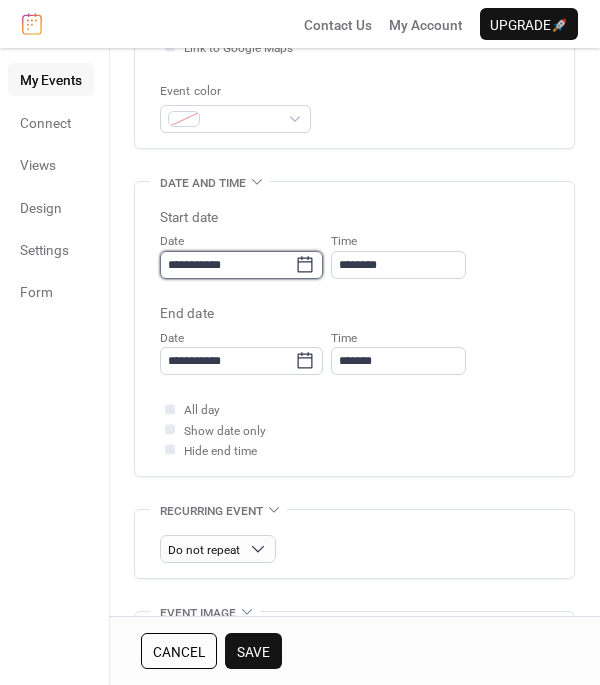 click on "**********" at bounding box center (227, 265) 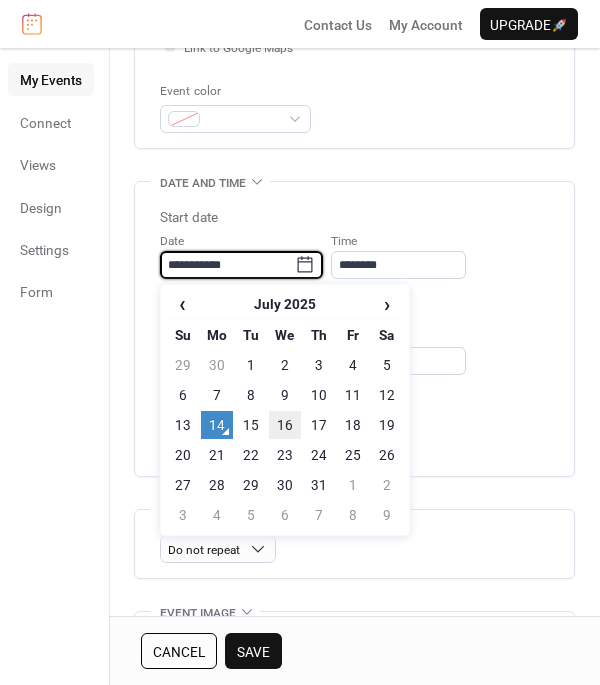 click on "16" at bounding box center (285, 425) 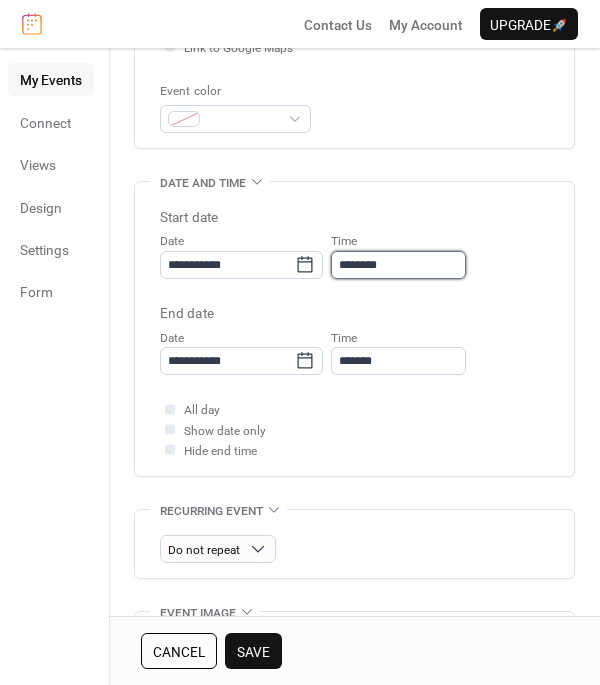 click on "********" at bounding box center (398, 265) 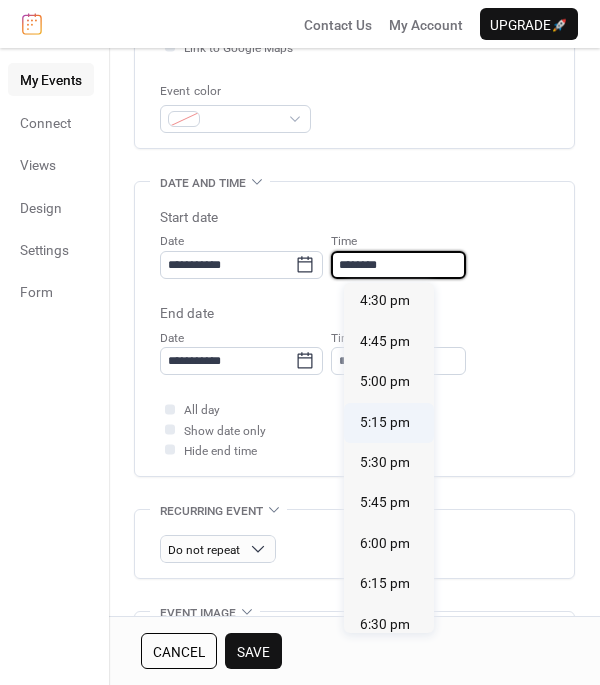 scroll, scrollTop: 2813, scrollLeft: 0, axis: vertical 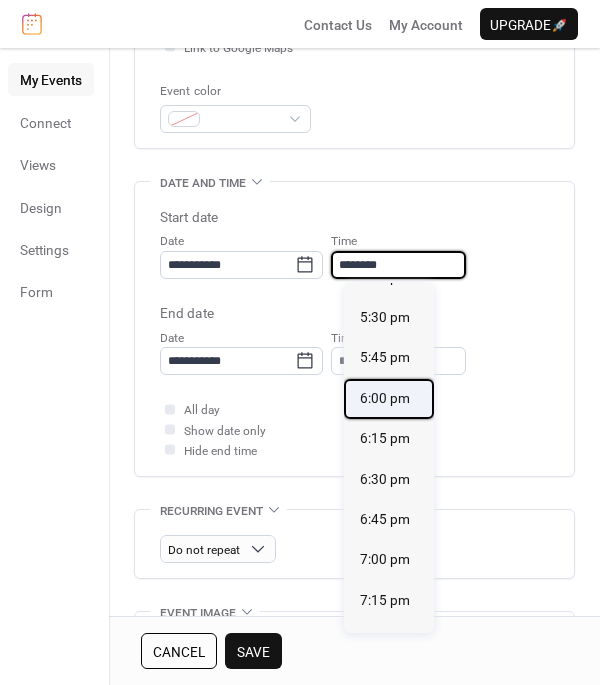 click on "6:00 pm" at bounding box center [385, 398] 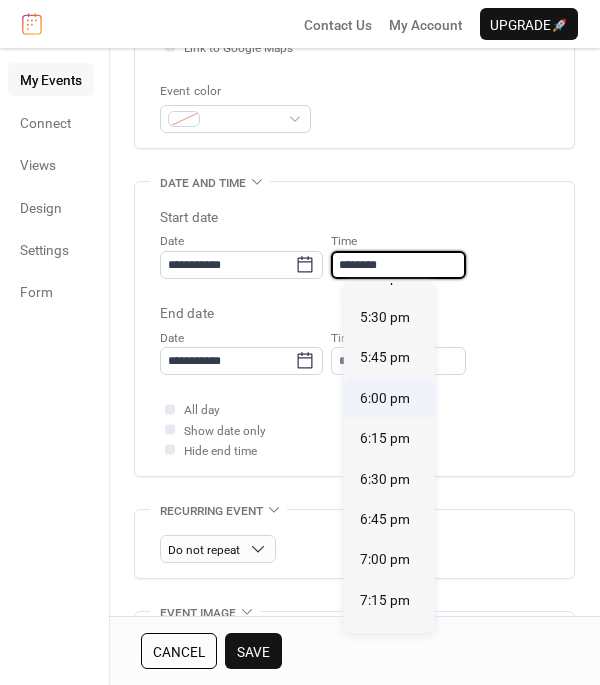 type on "*******" 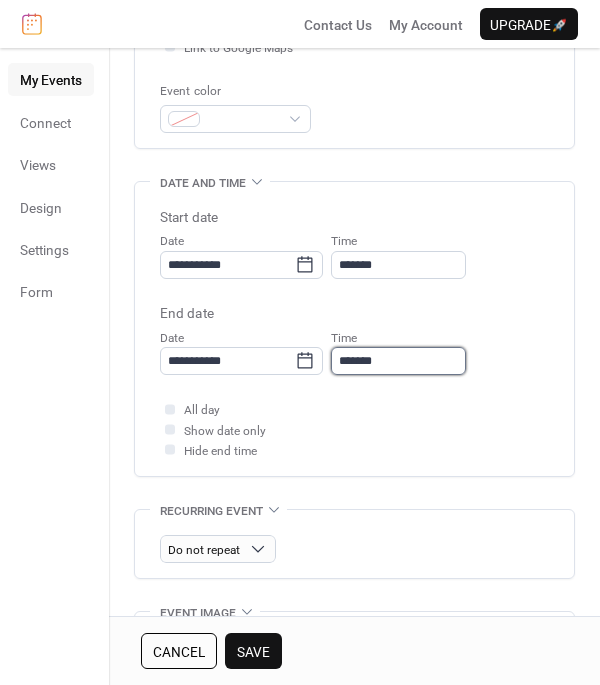 click on "*******" at bounding box center (398, 361) 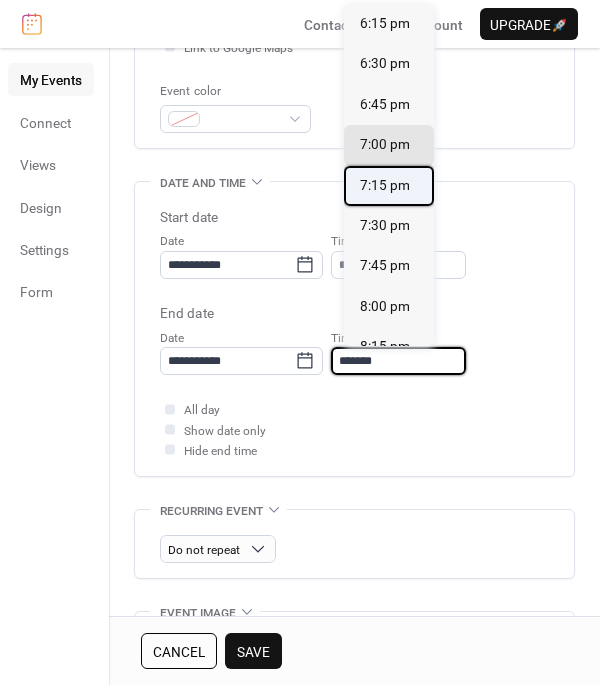click on "7:15 pm" at bounding box center [385, 185] 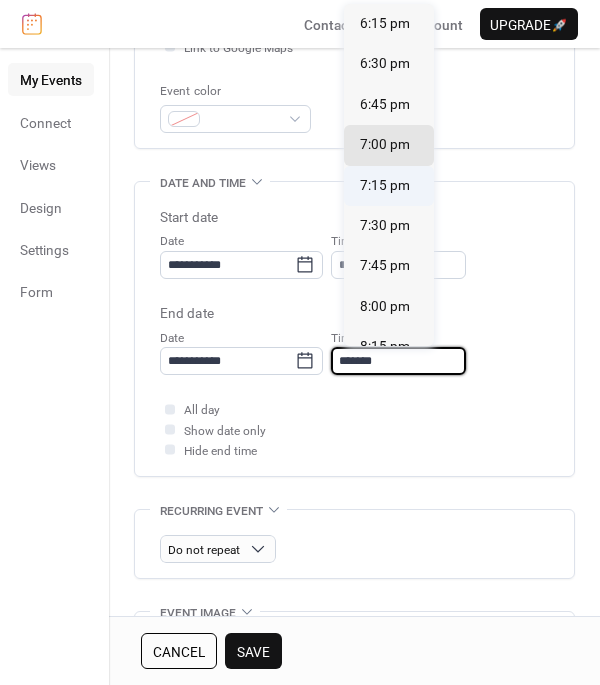 type on "*******" 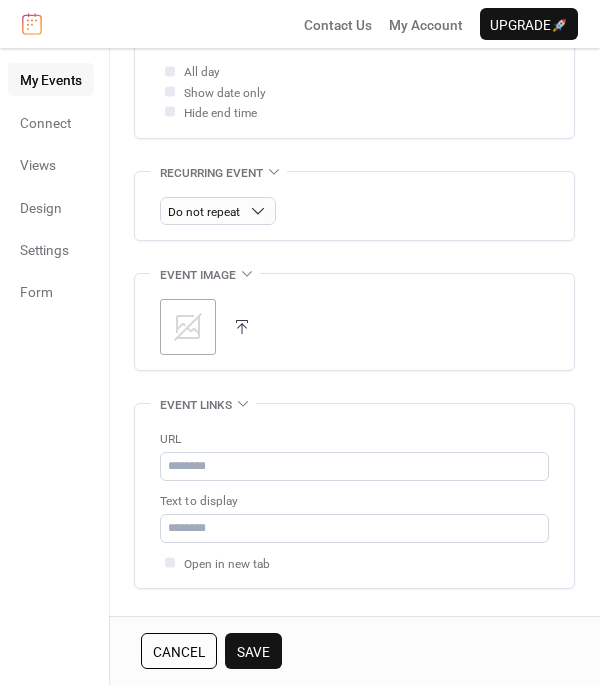 scroll, scrollTop: 899, scrollLeft: 0, axis: vertical 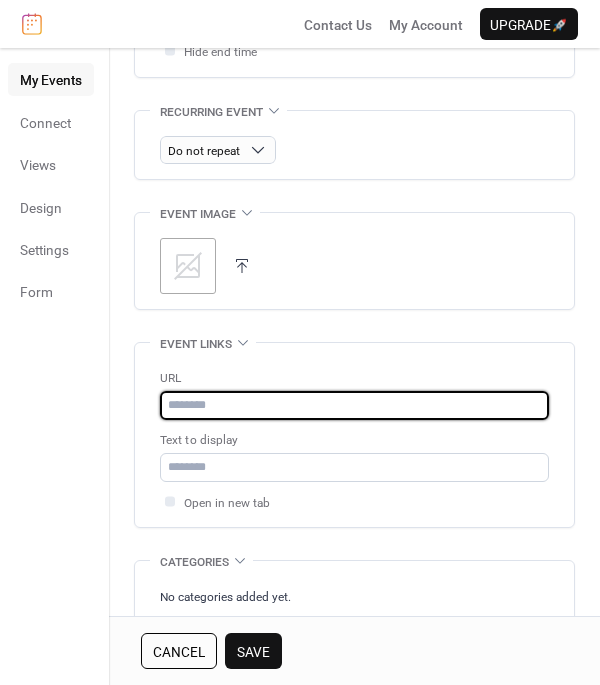 click at bounding box center [354, 405] 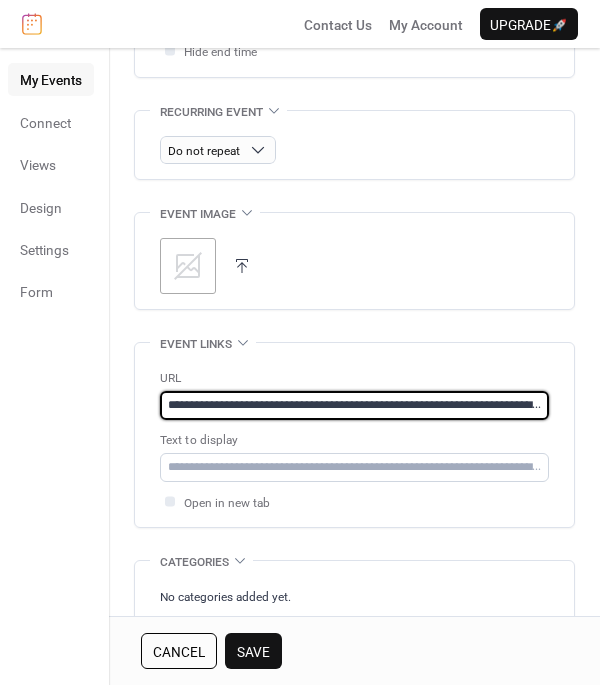 scroll, scrollTop: 0, scrollLeft: 262, axis: horizontal 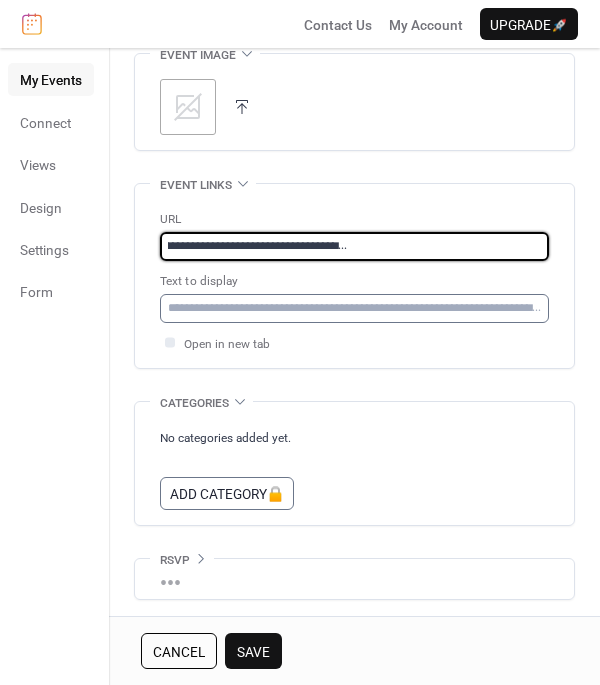 type on "**********" 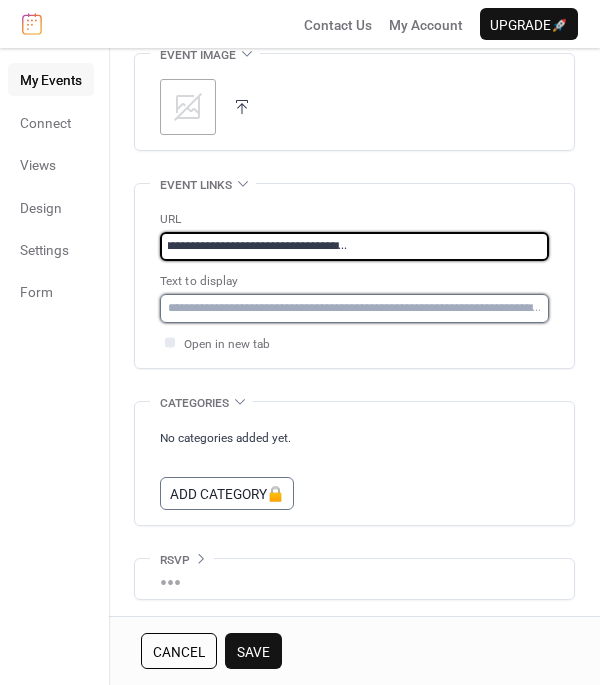 click at bounding box center (354, 308) 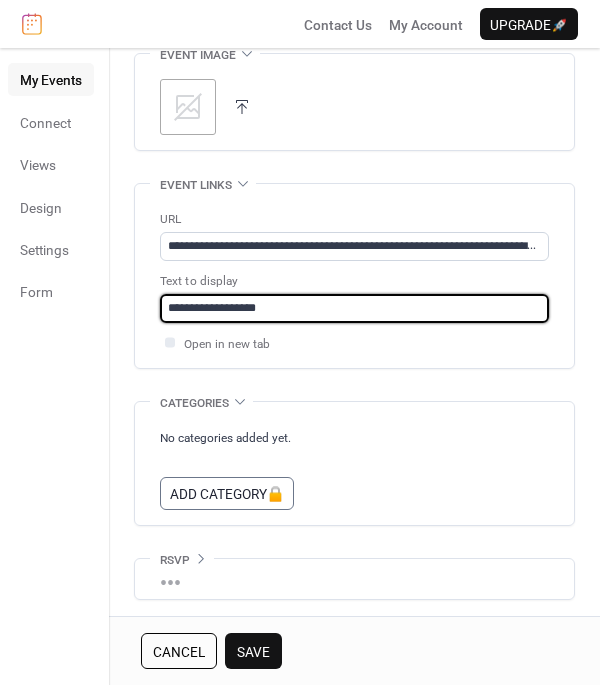 type on "**********" 